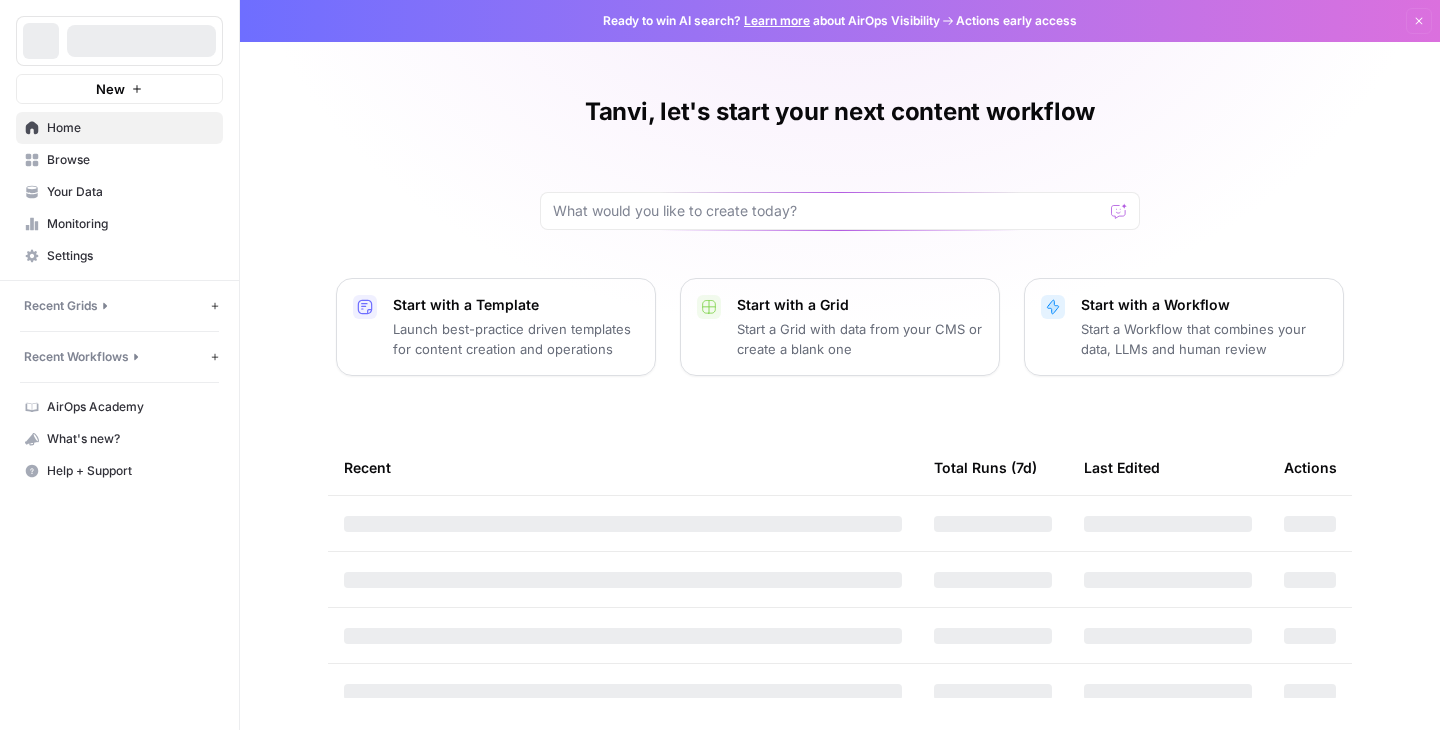 scroll, scrollTop: 0, scrollLeft: 0, axis: both 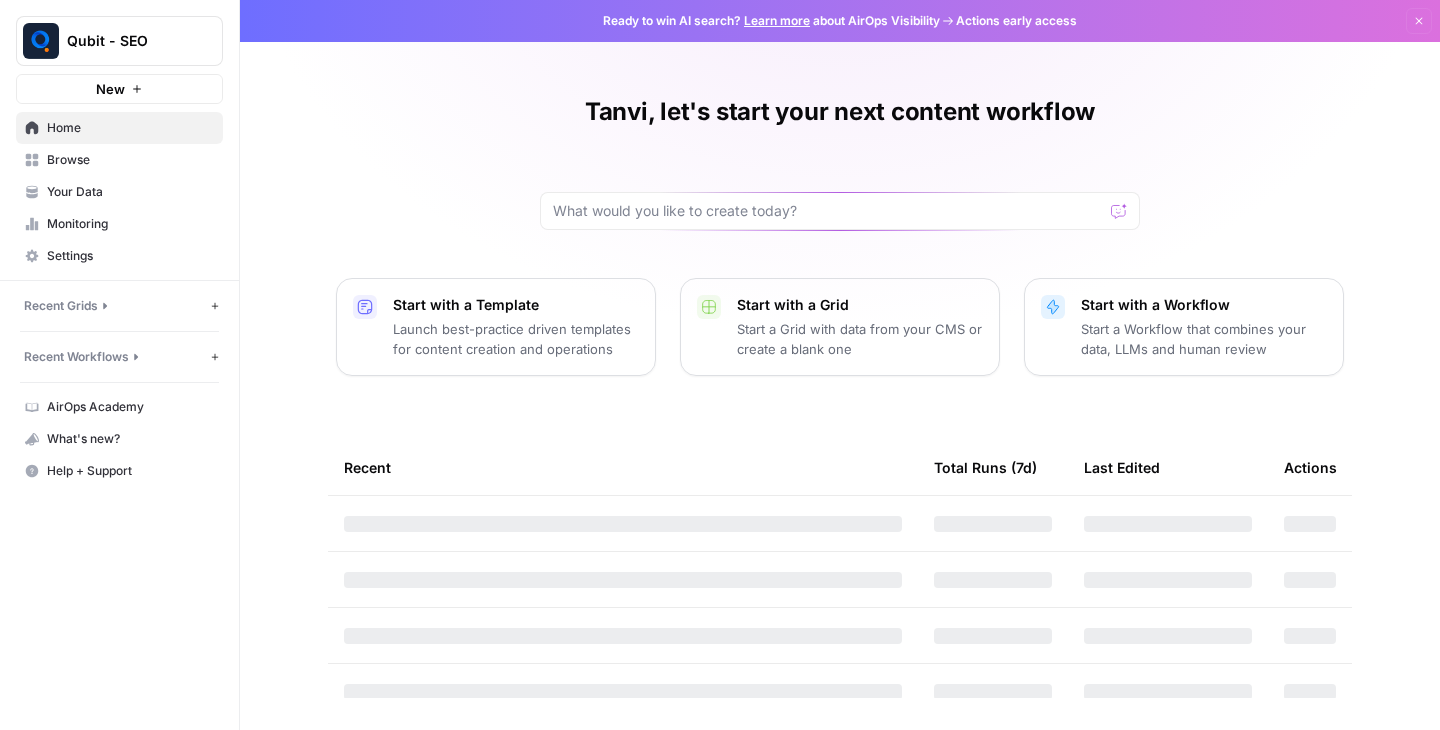 click on "Browse" at bounding box center (119, 160) 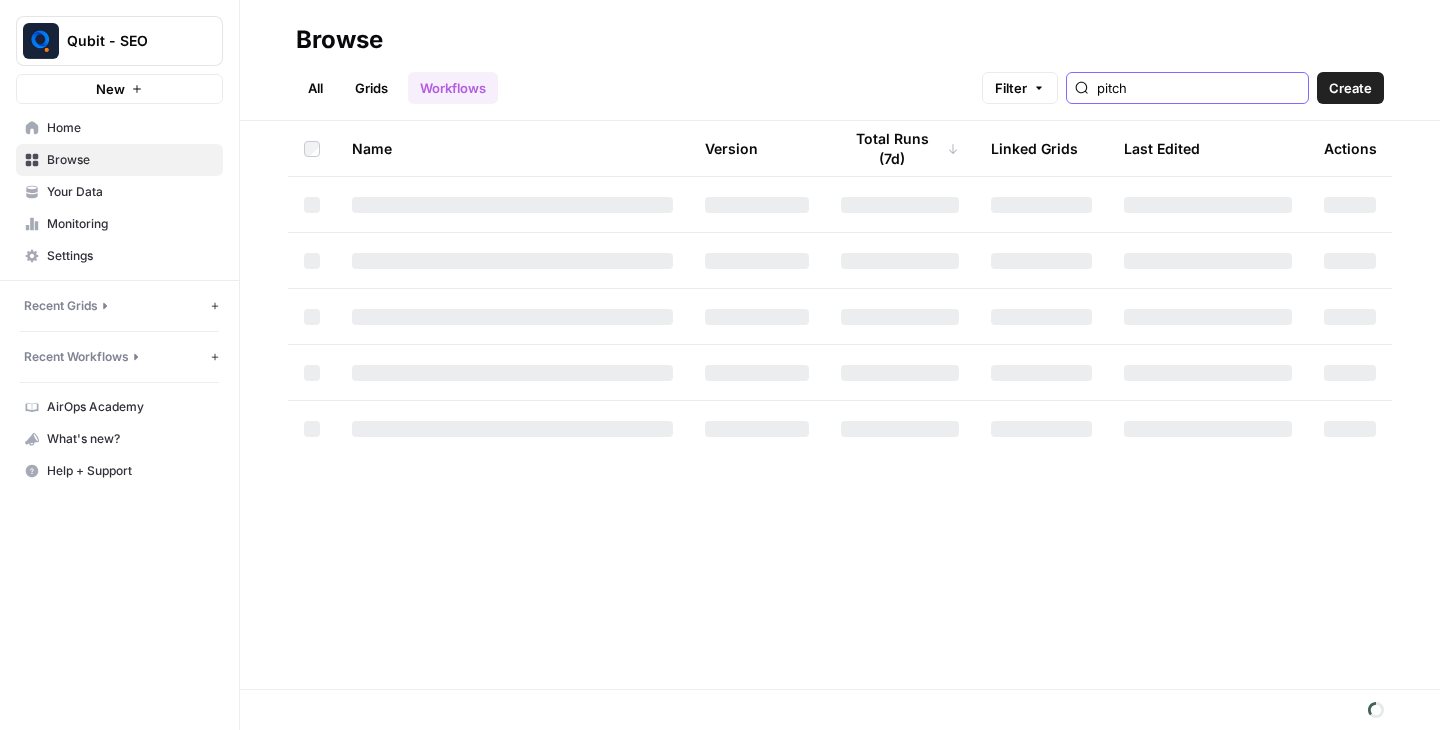 drag, startPoint x: 1191, startPoint y: 91, endPoint x: 1025, endPoint y: 82, distance: 166.24379 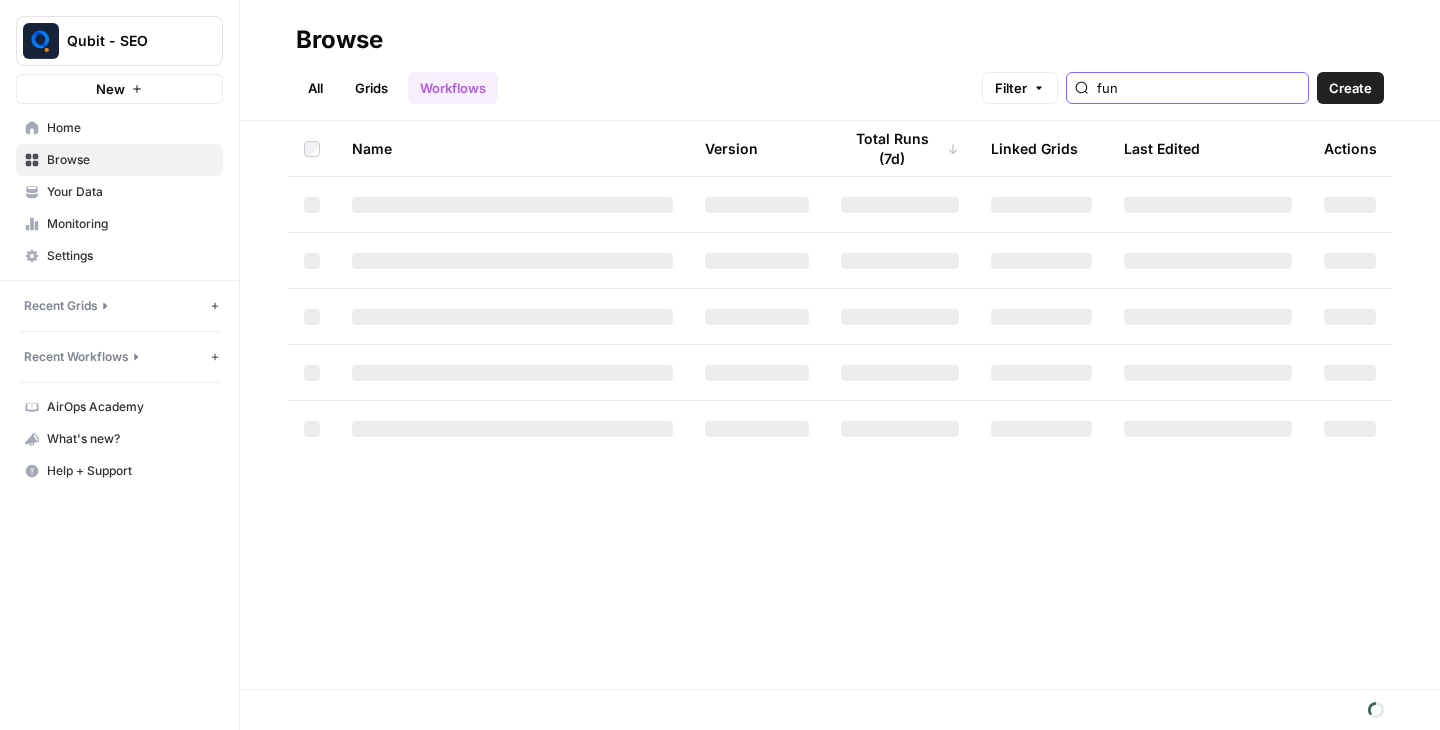 type on "fund" 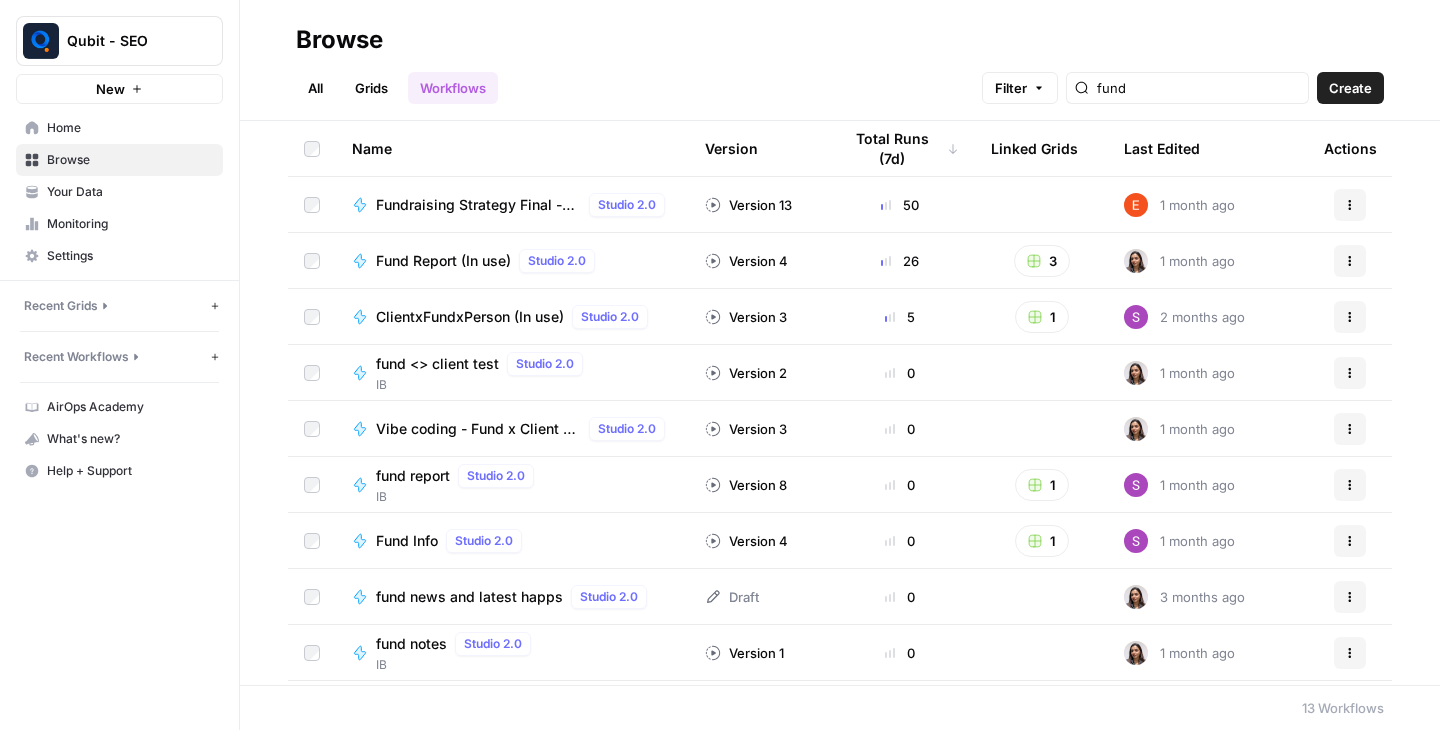 click on "Fund Report (In use)" at bounding box center [443, 261] 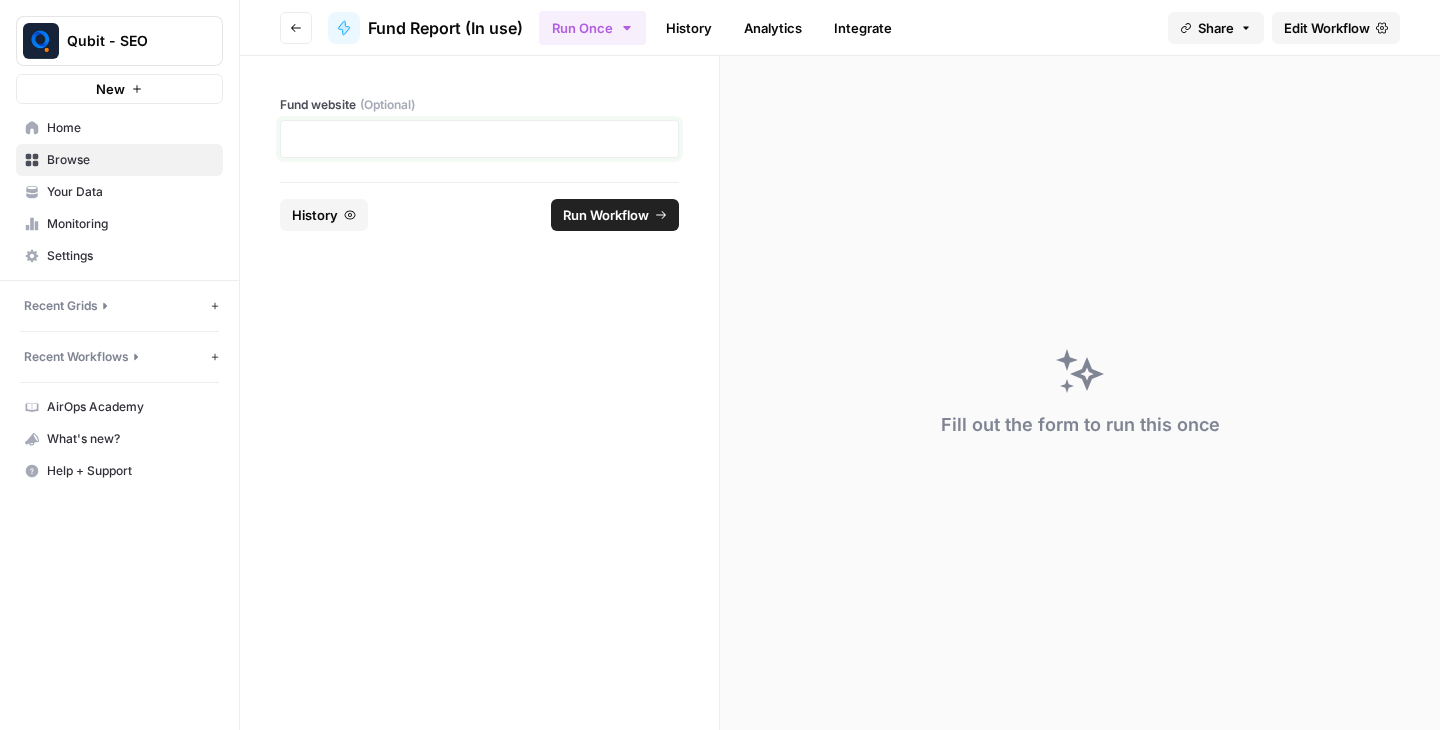 click at bounding box center (479, 139) 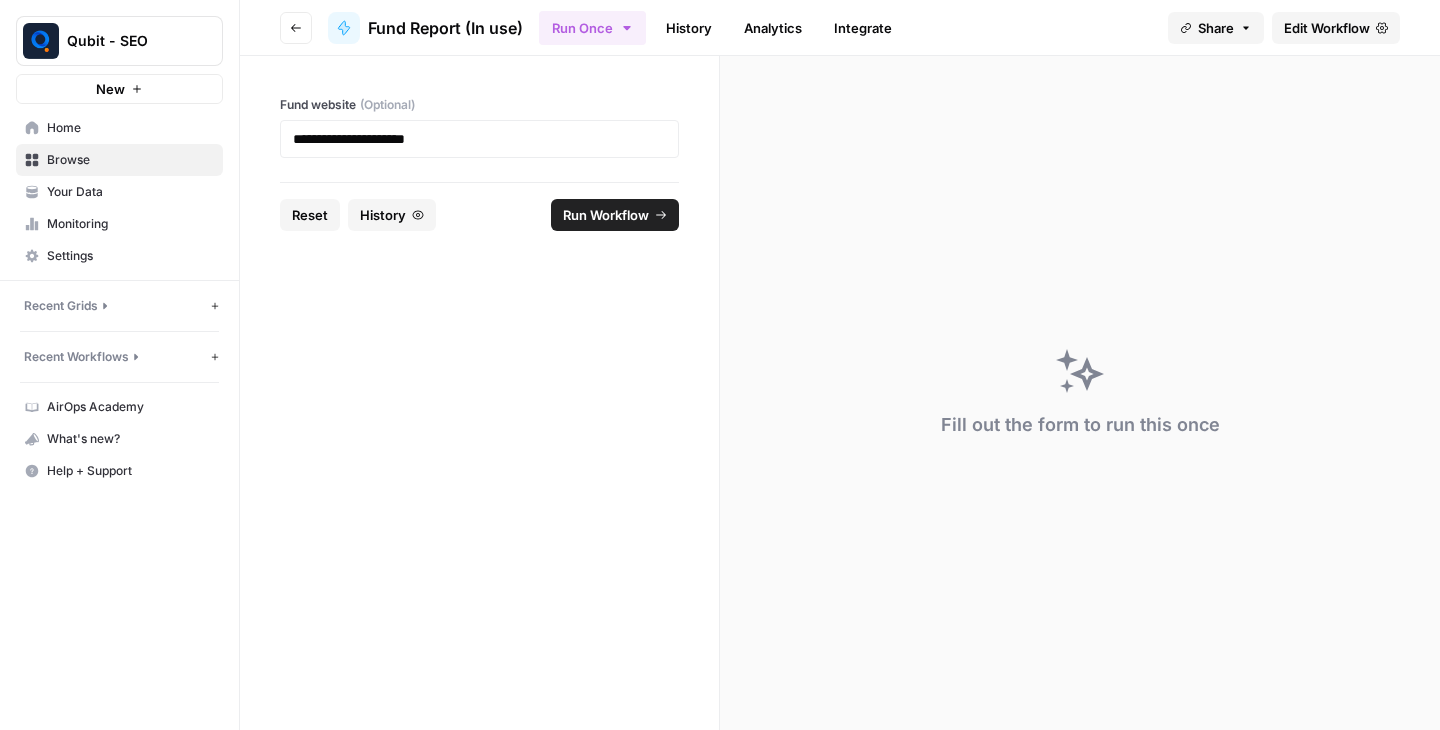 click on "Run Workflow" at bounding box center (606, 215) 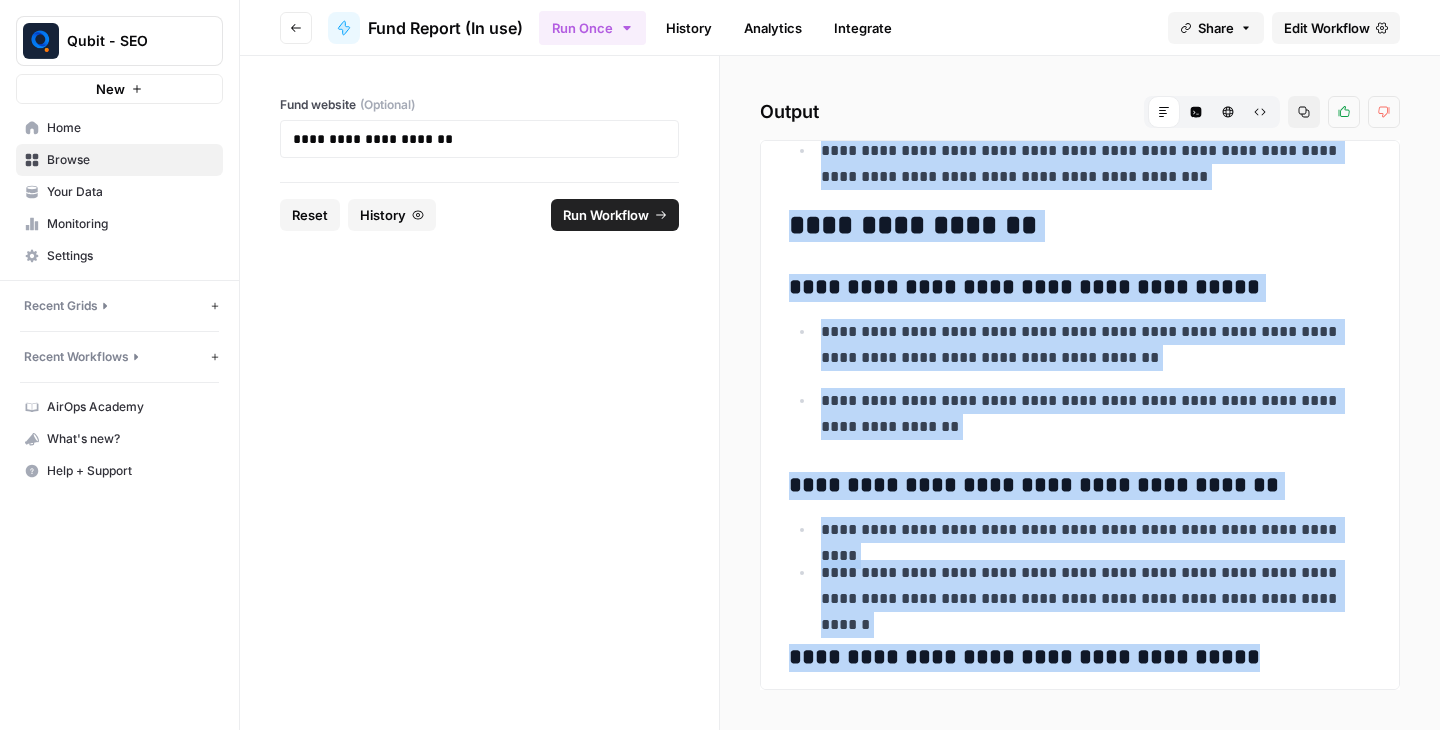 scroll, scrollTop: 4491, scrollLeft: 0, axis: vertical 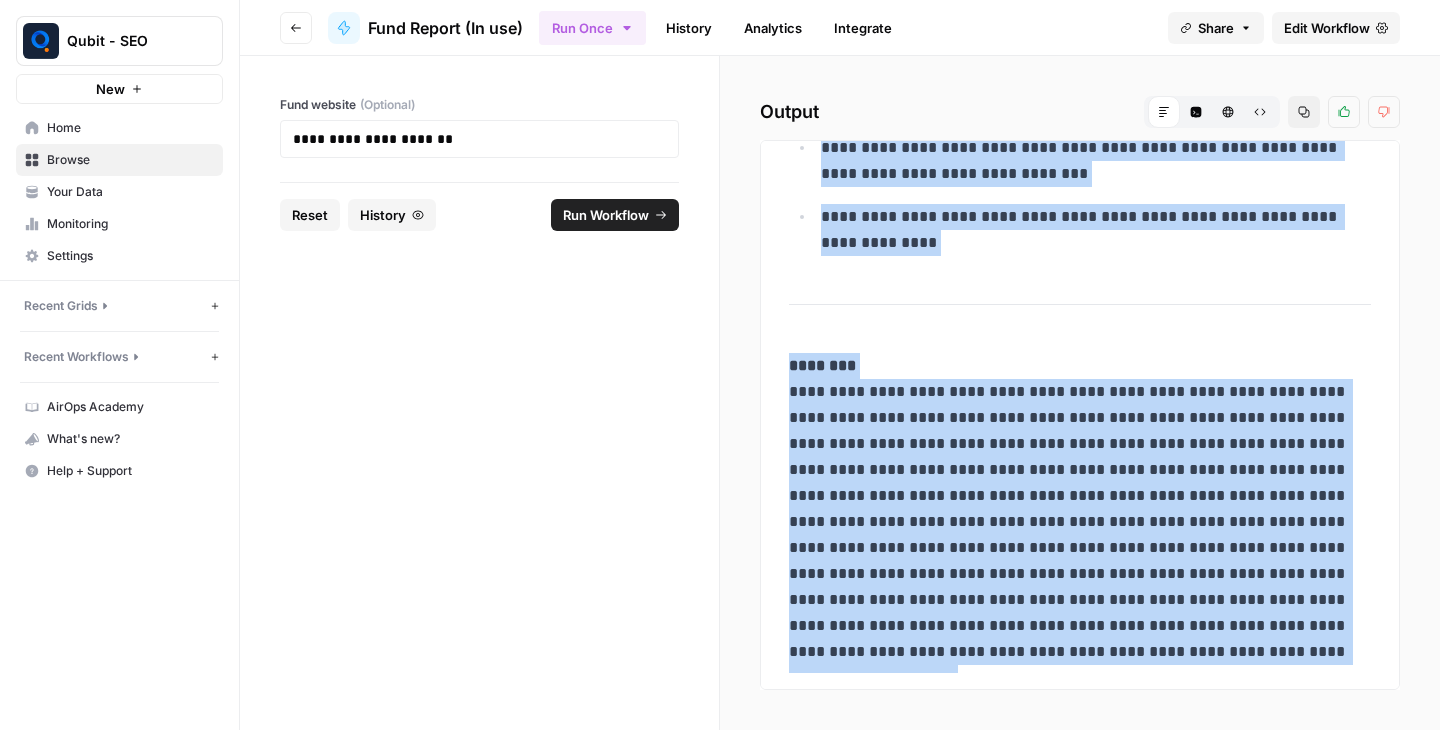 drag, startPoint x: 789, startPoint y: 183, endPoint x: 809, endPoint y: 723, distance: 540.37024 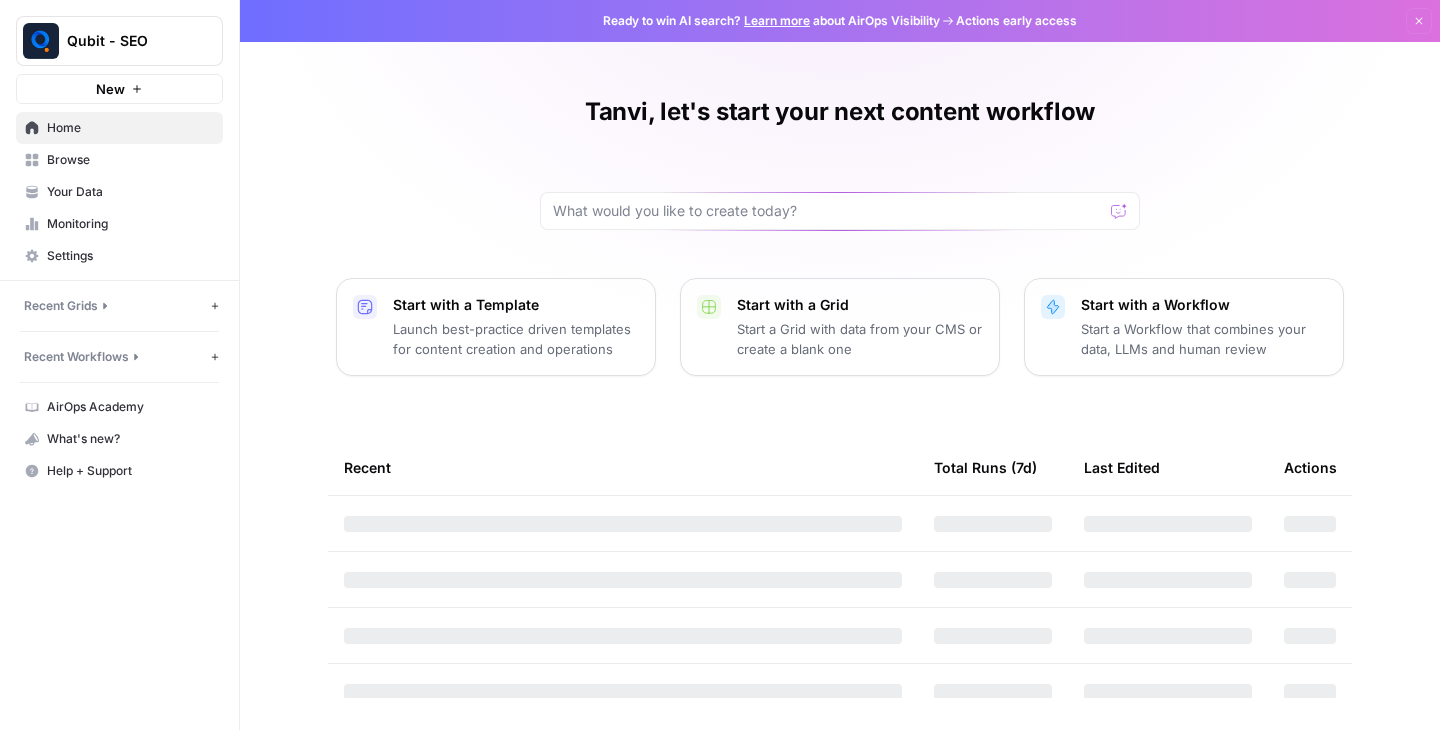 scroll, scrollTop: 0, scrollLeft: 0, axis: both 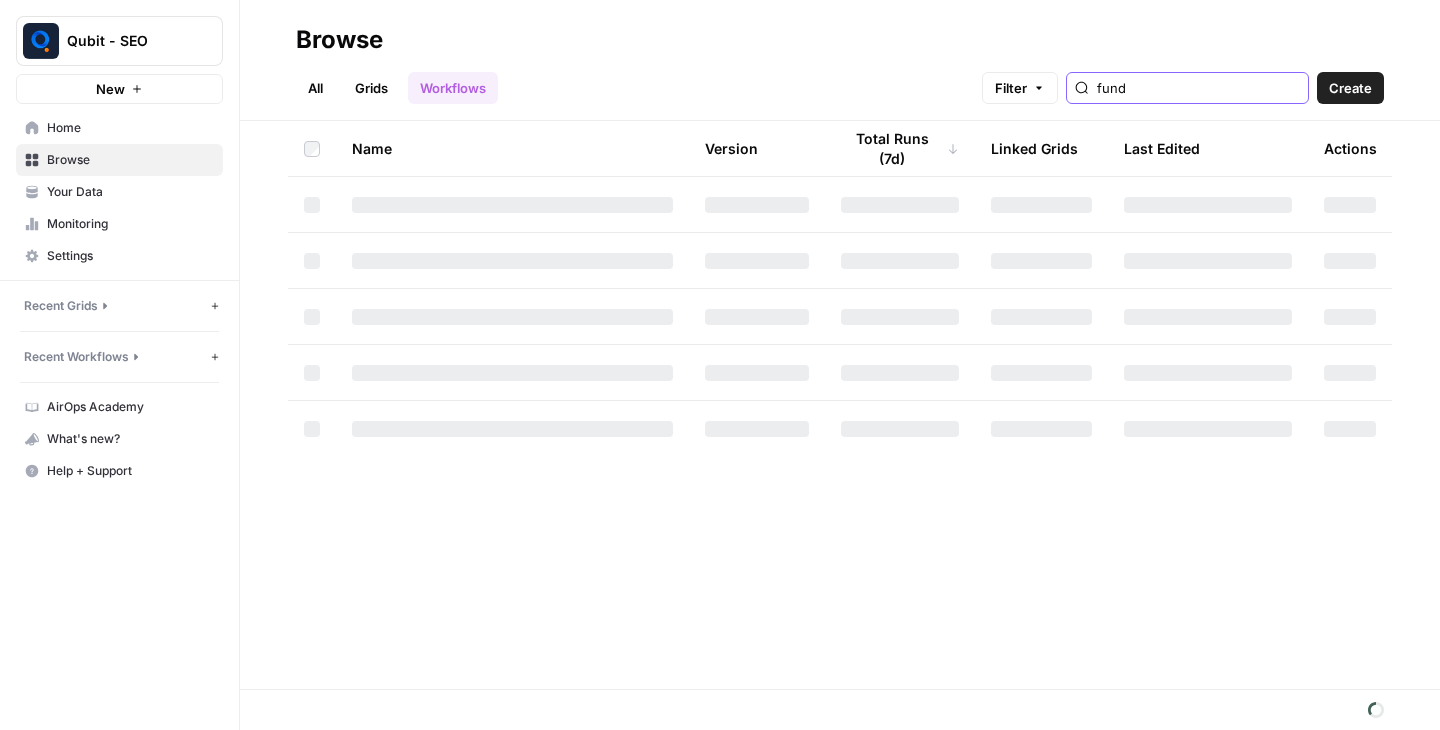 click on "fund" at bounding box center [1198, 88] 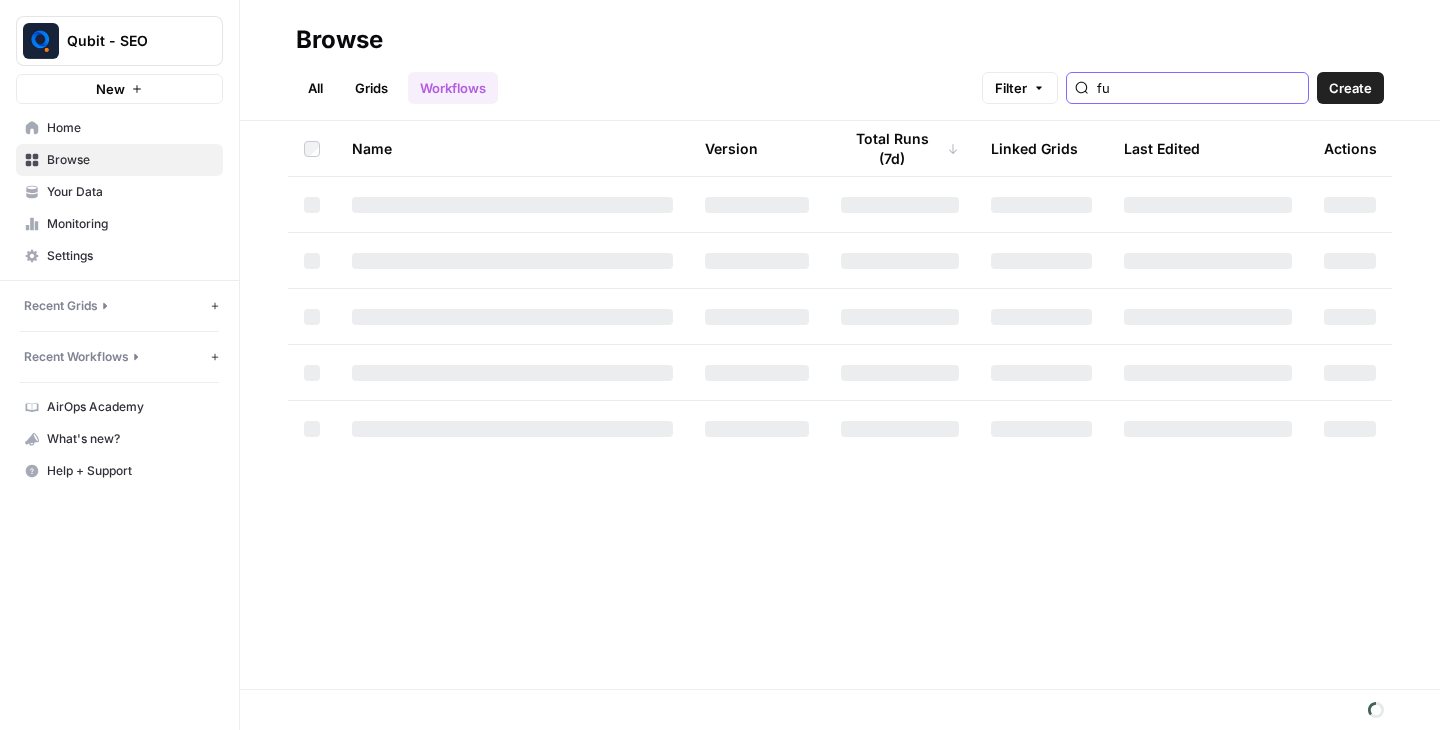 type on "f" 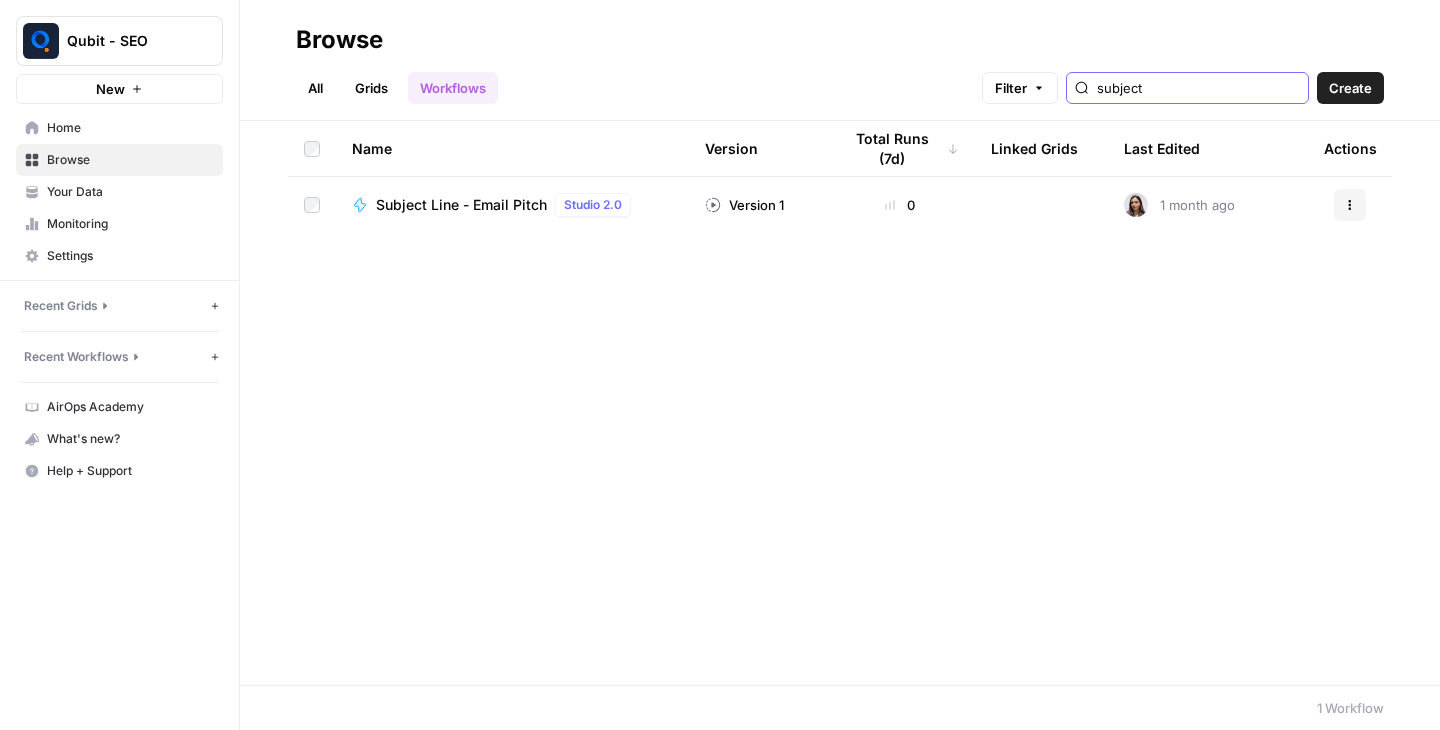 type on "subject" 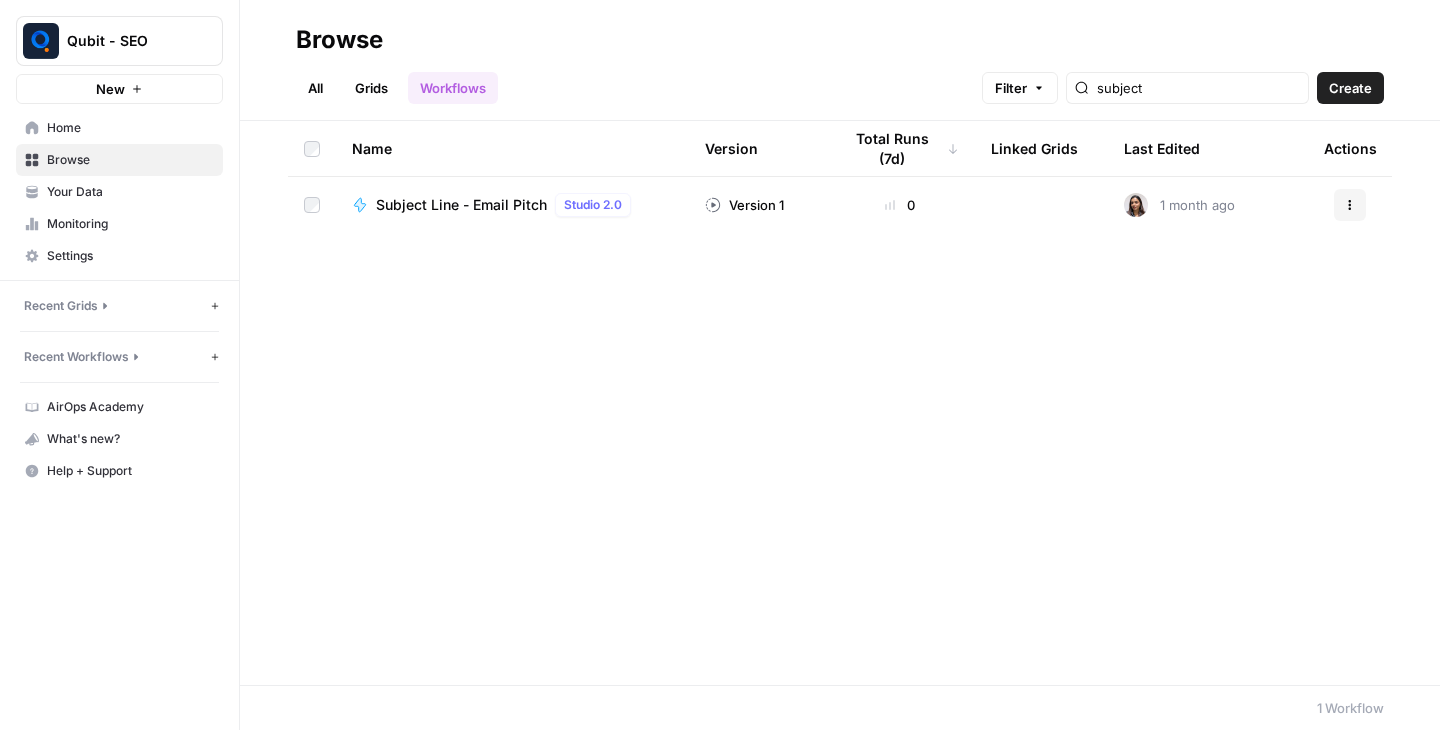 click on "Subject Line - Email Pitch Studio 2.0" at bounding box center (507, 205) 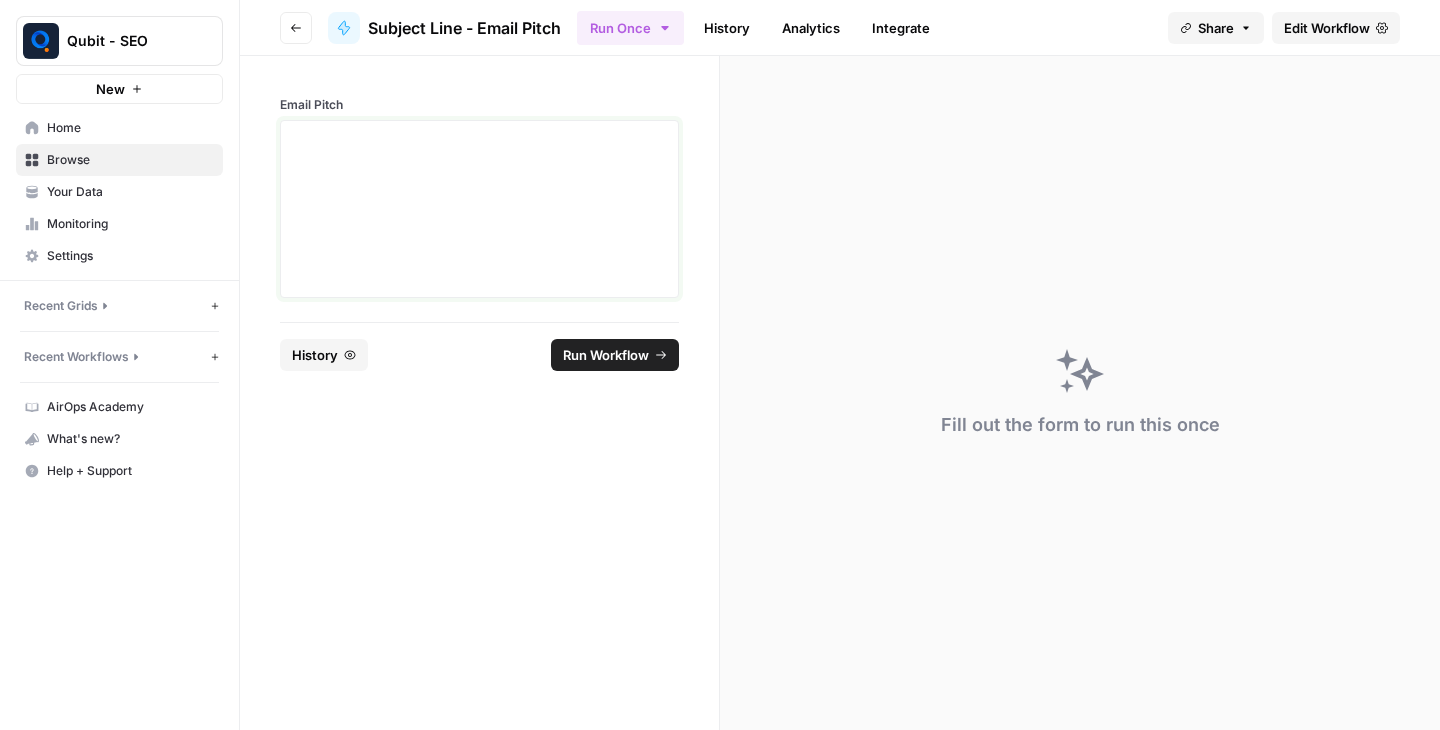 click at bounding box center [479, 139] 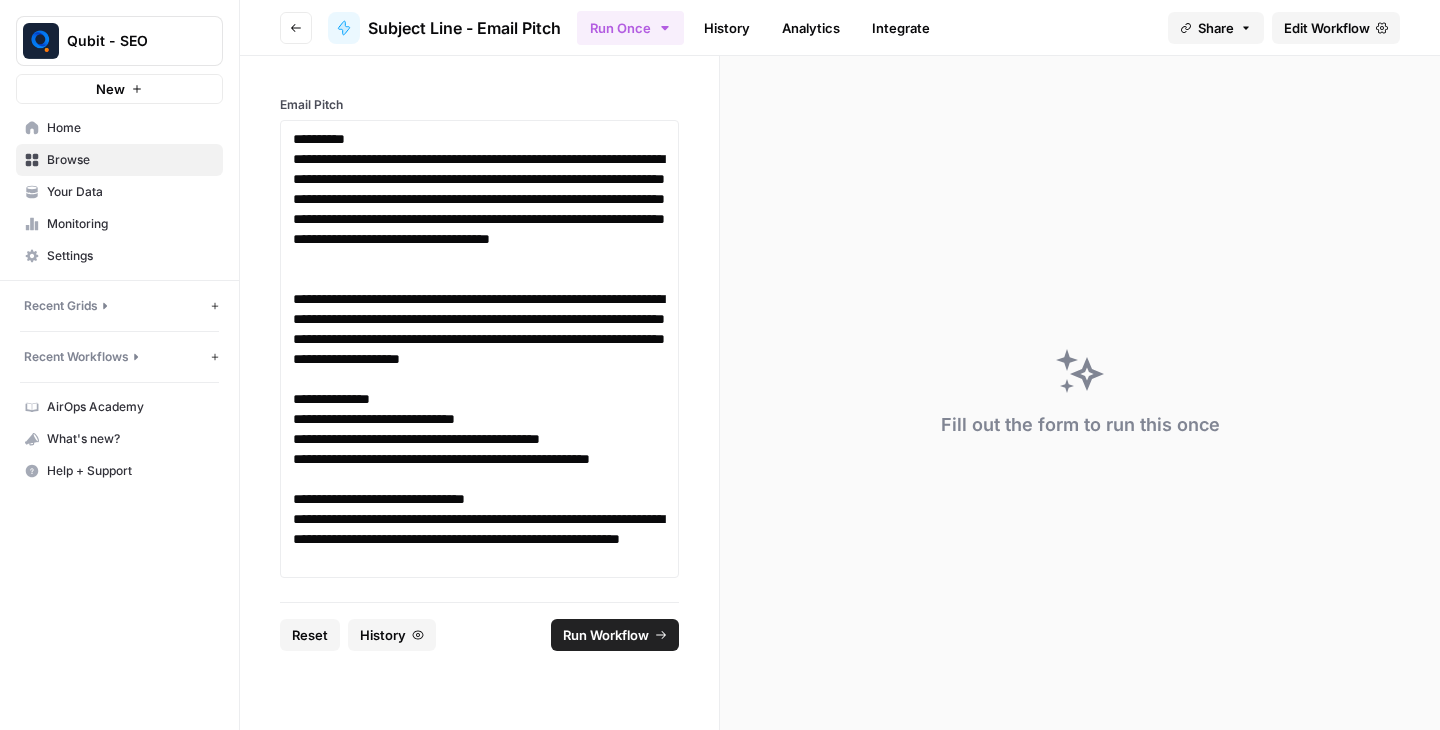 click on "Run Workflow" at bounding box center [606, 635] 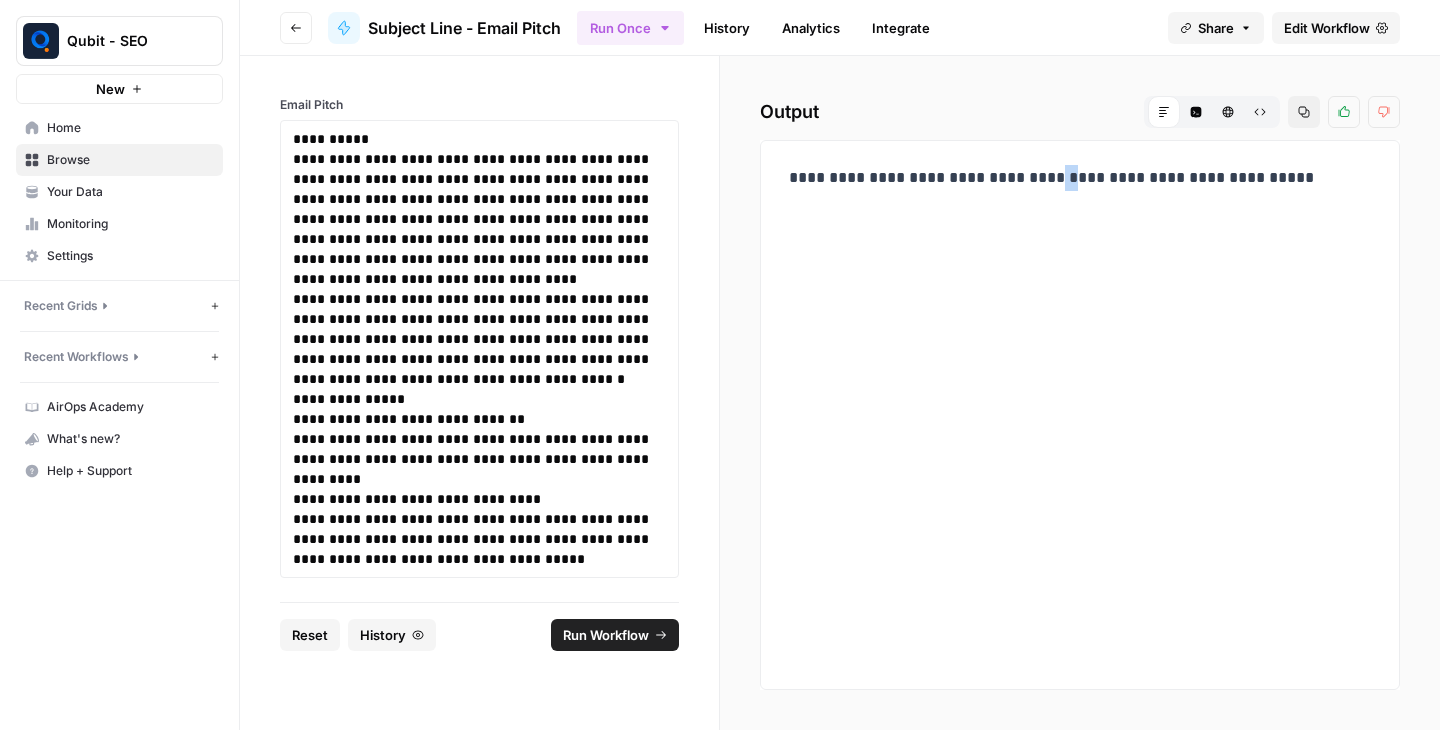 drag, startPoint x: 1068, startPoint y: 174, endPoint x: 1079, endPoint y: 174, distance: 11 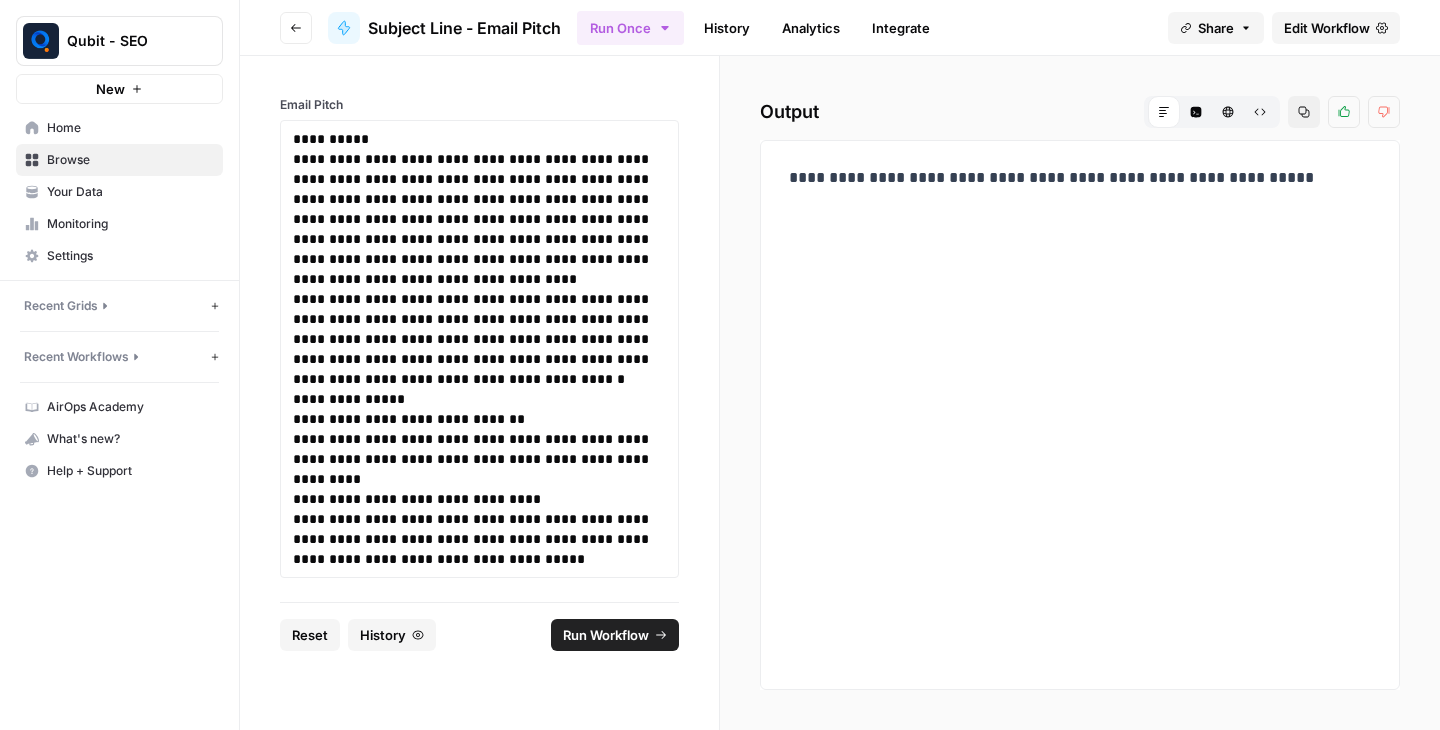 click on "**********" at bounding box center (1080, 415) 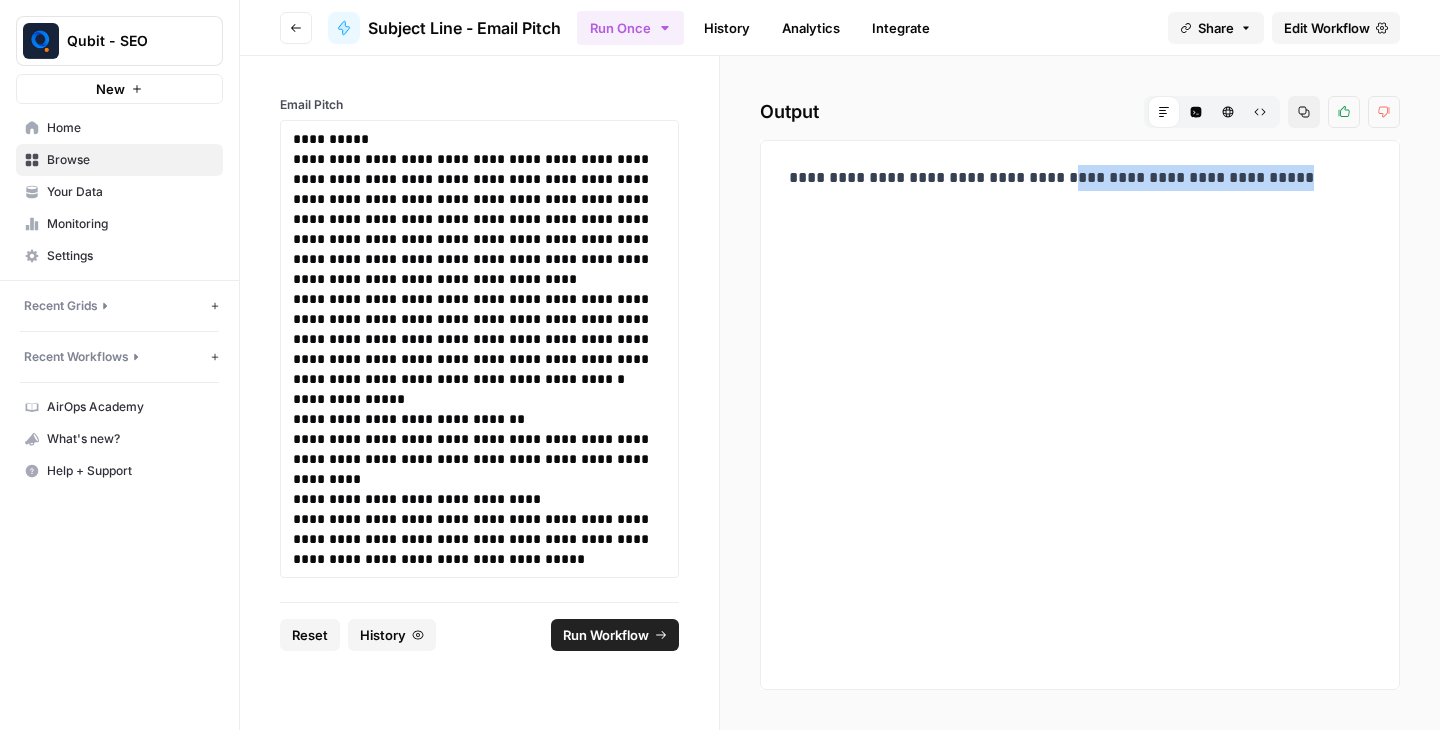 drag, startPoint x: 1078, startPoint y: 180, endPoint x: 1346, endPoint y: 184, distance: 268.02985 